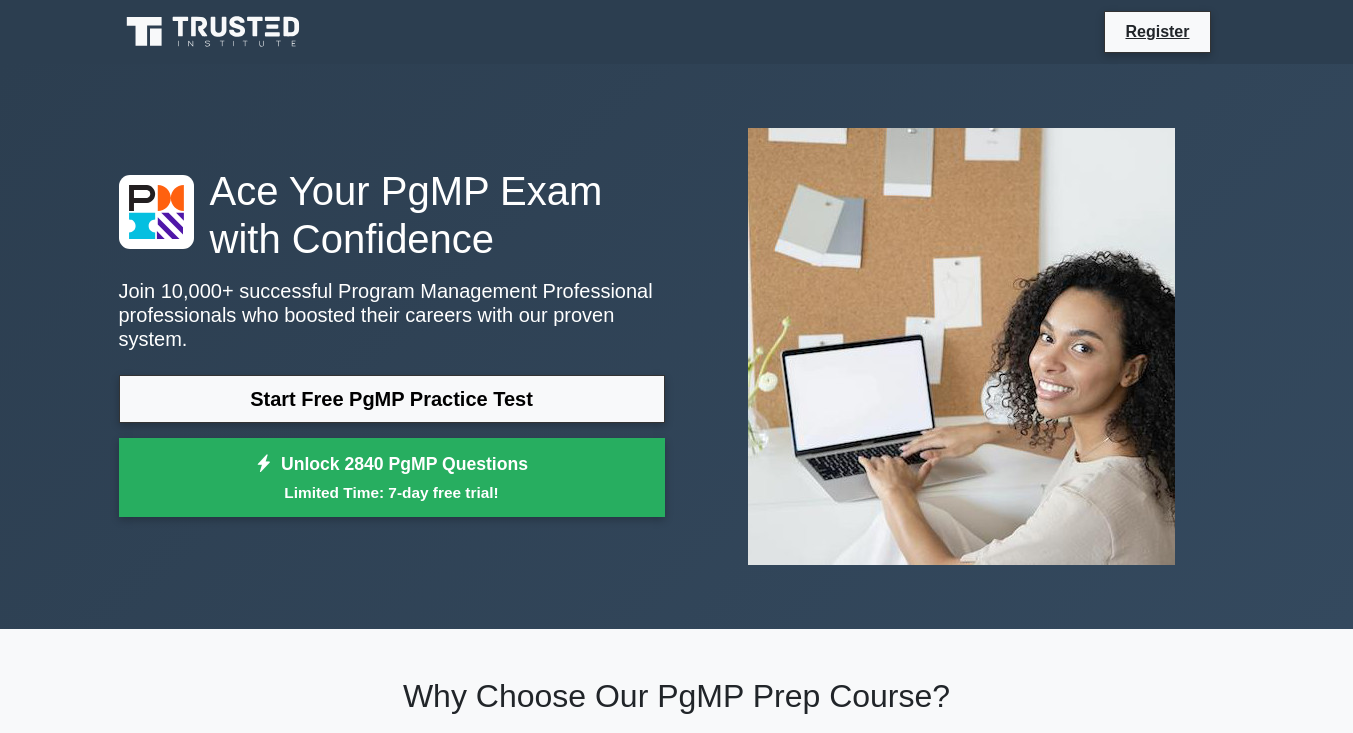 scroll, scrollTop: 0, scrollLeft: 0, axis: both 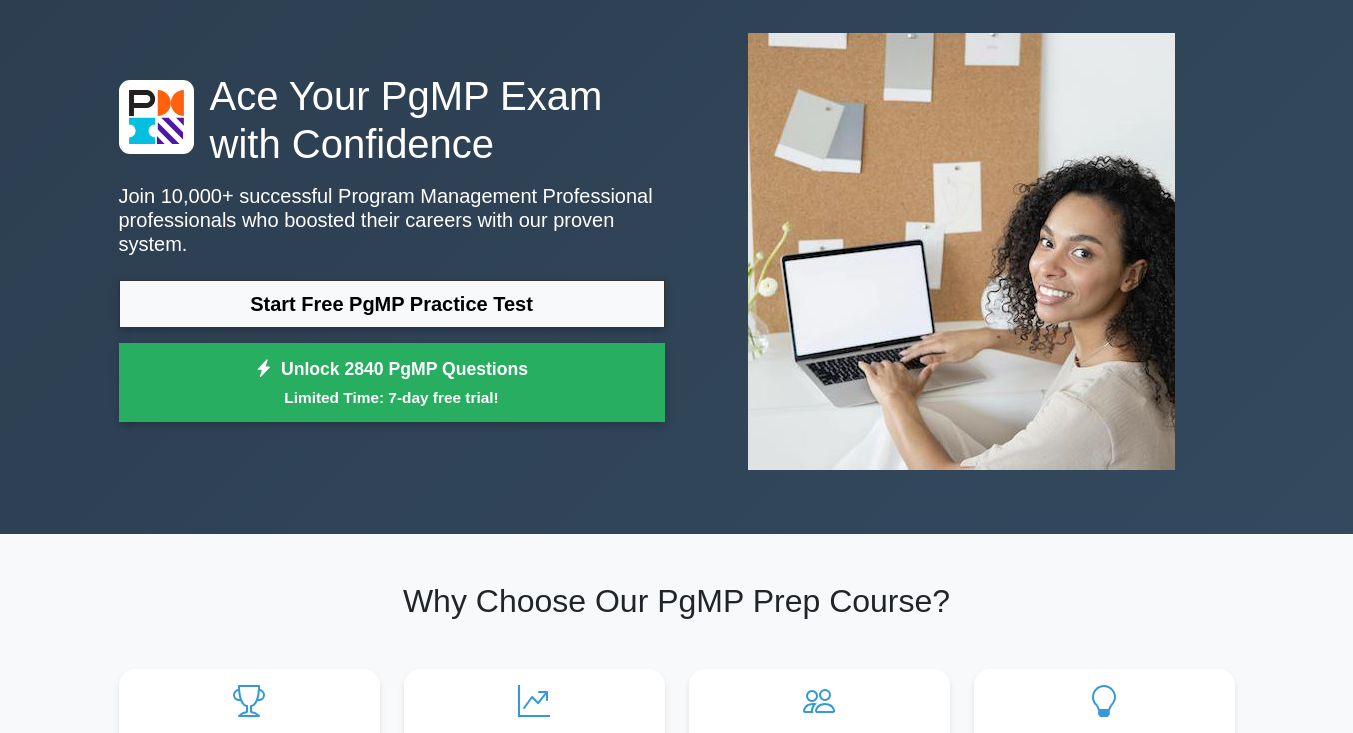 click on "Start Free PgMP Practice Test" at bounding box center (392, 304) 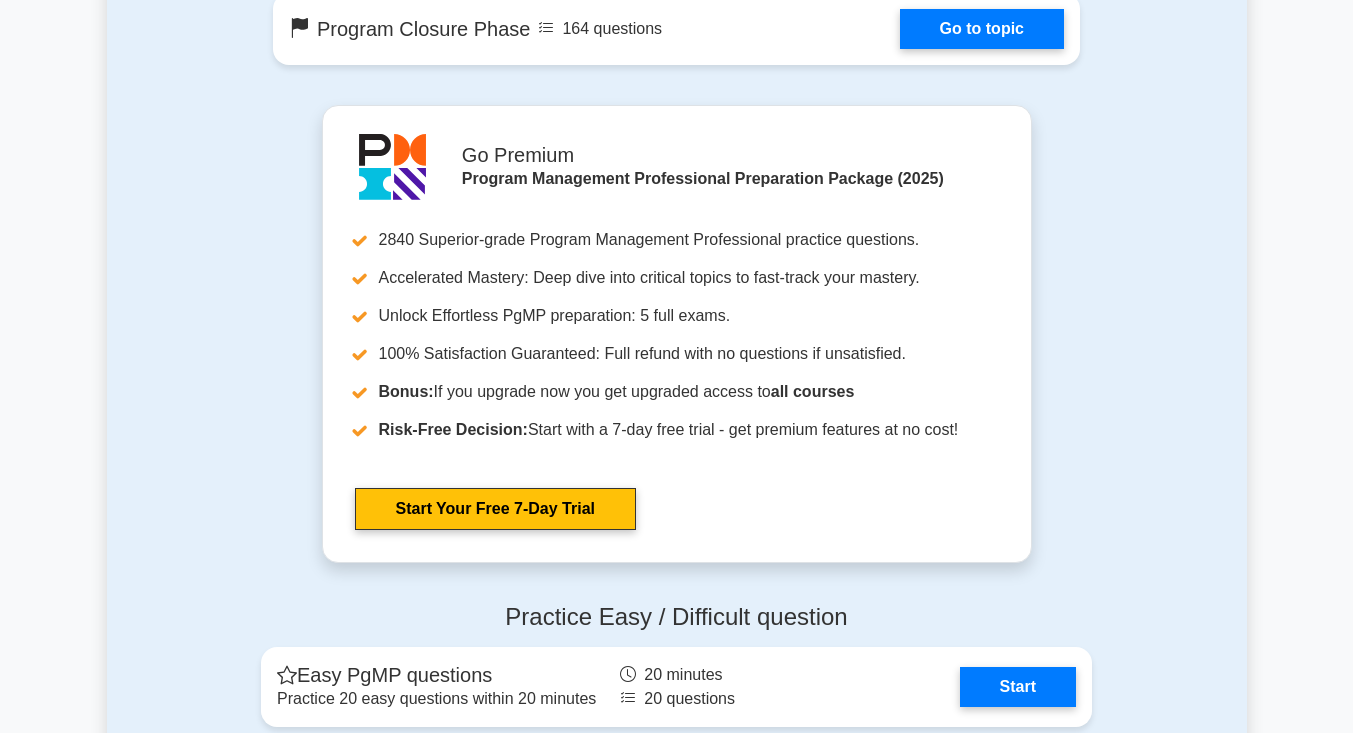 scroll, scrollTop: 2123, scrollLeft: 0, axis: vertical 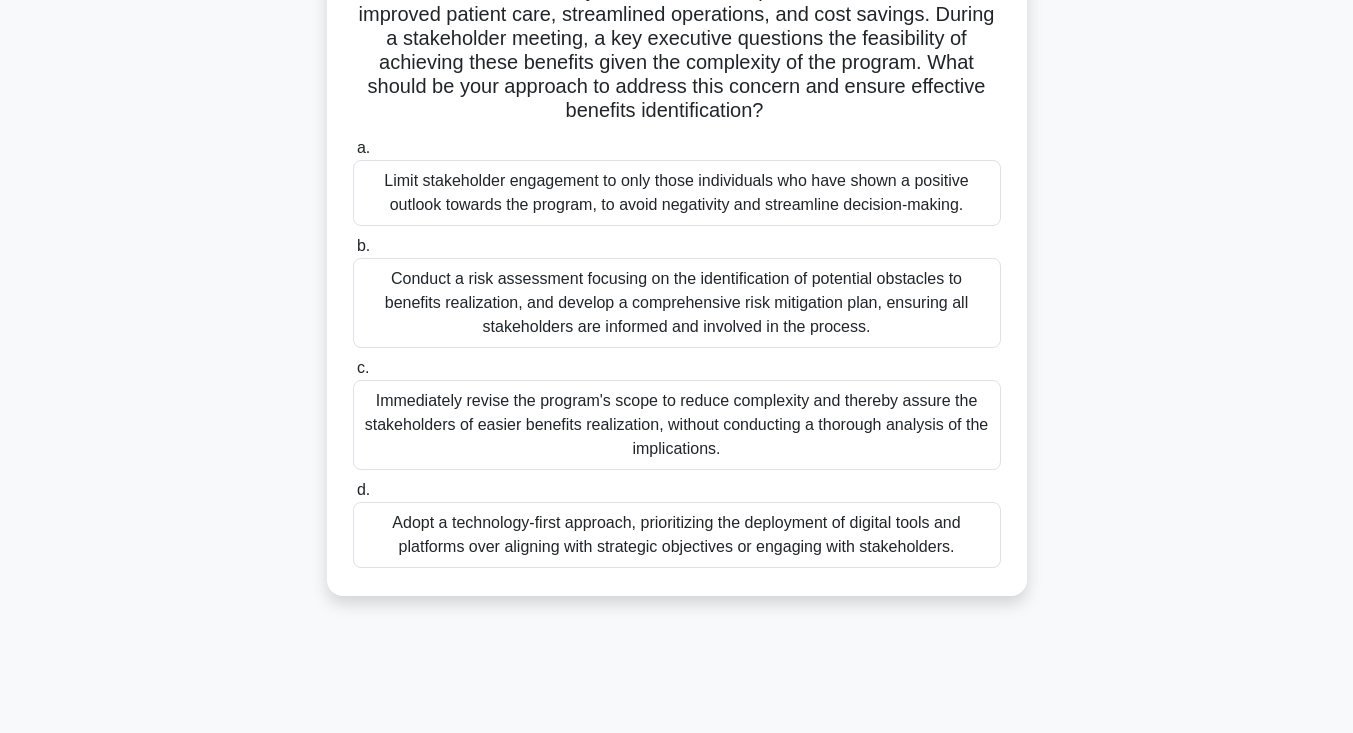 click on "Conduct a risk assessment focusing on the identification of potential obstacles to benefits realization, and develop a comprehensive risk mitigation plan, ensuring all stakeholders are informed and involved in the process." at bounding box center [677, 303] 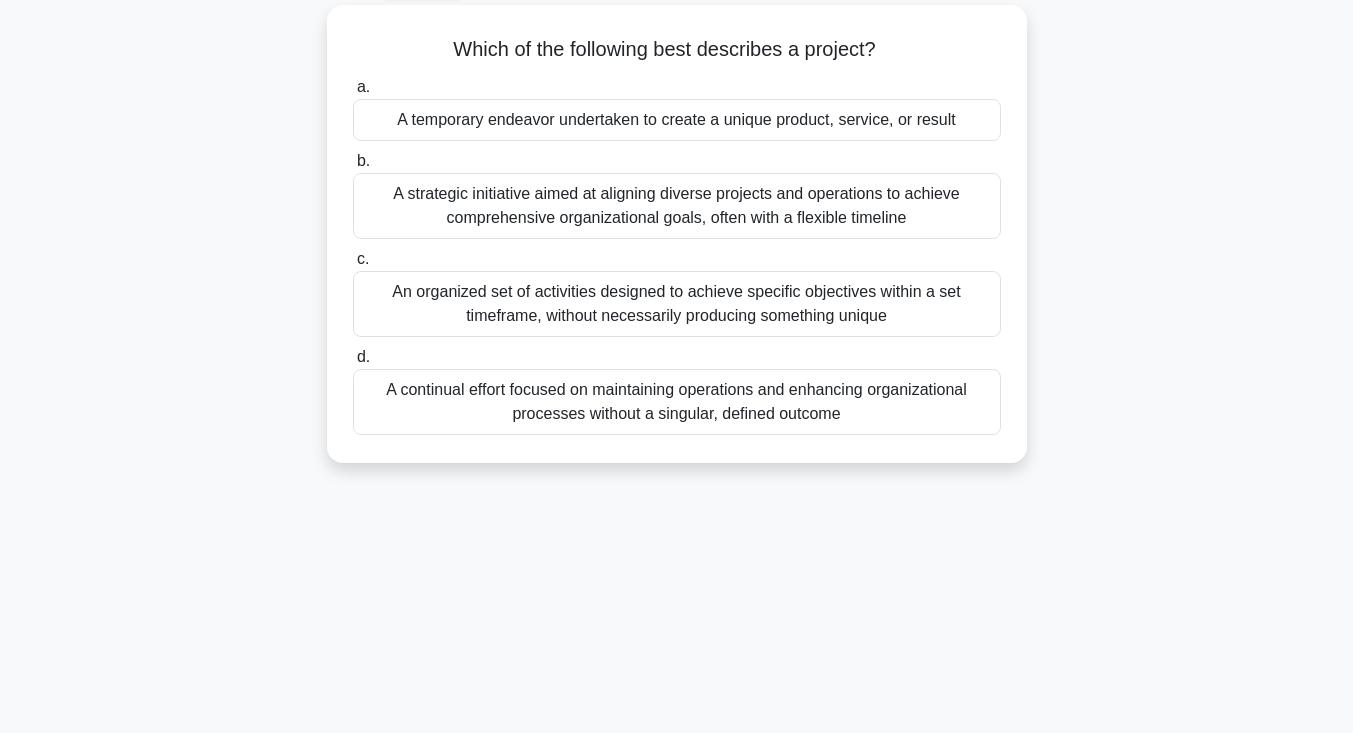 scroll, scrollTop: 0, scrollLeft: 0, axis: both 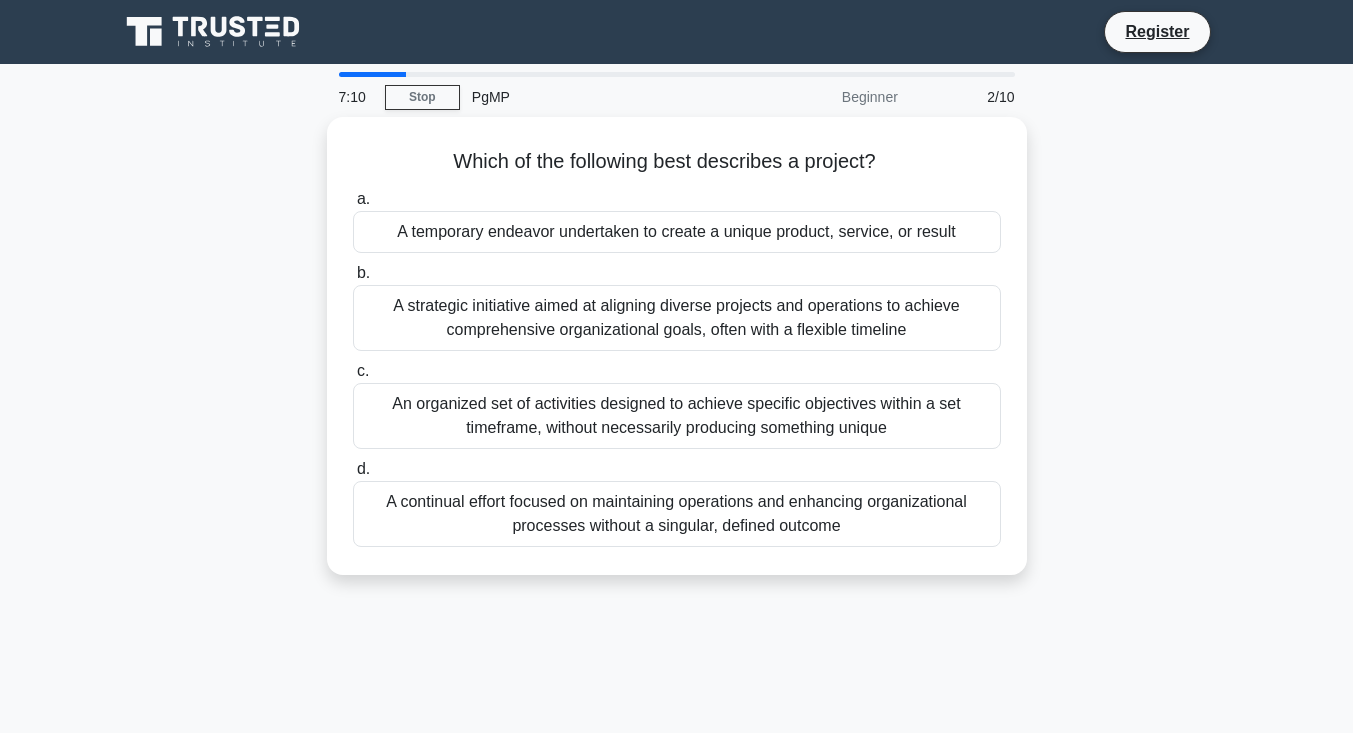 click on "An organized set of activities designed to achieve specific objectives within a set timeframe, without necessarily producing something unique" at bounding box center [677, 416] 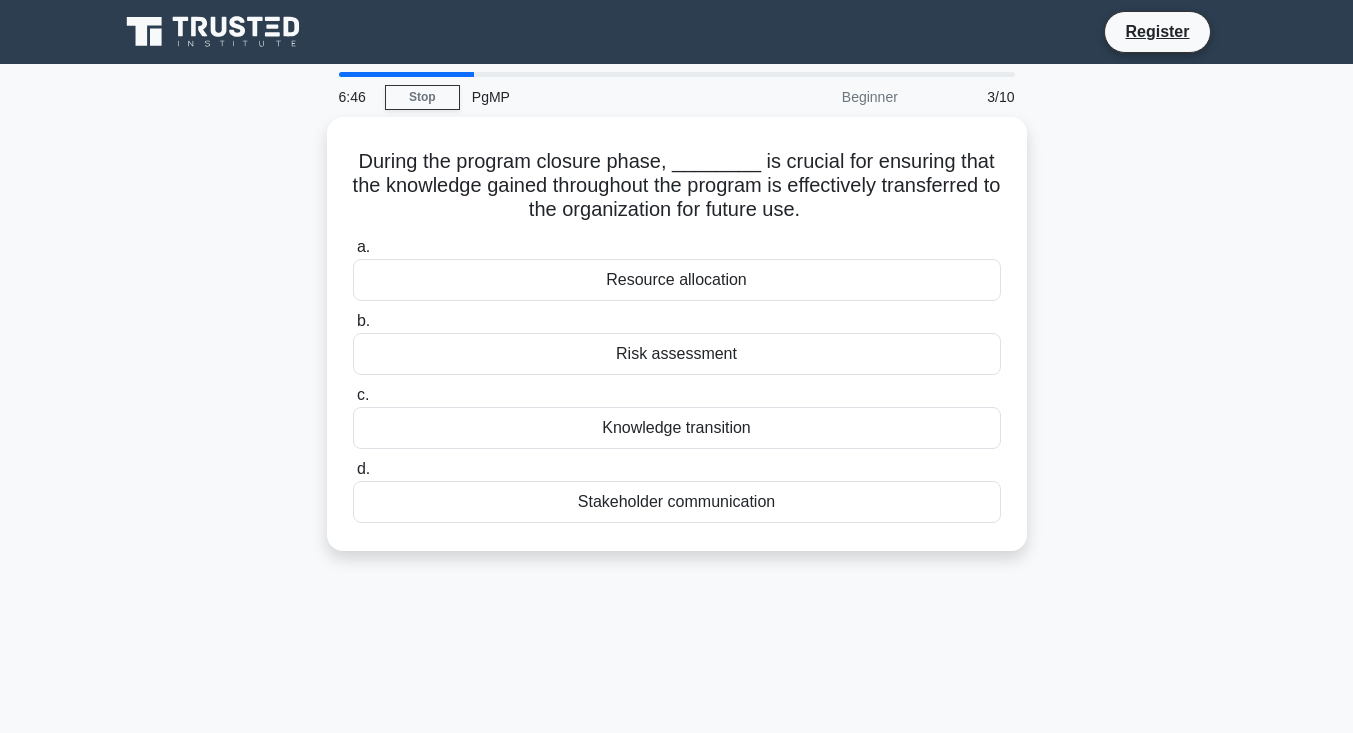 click on "Knowledge transition" at bounding box center [677, 428] 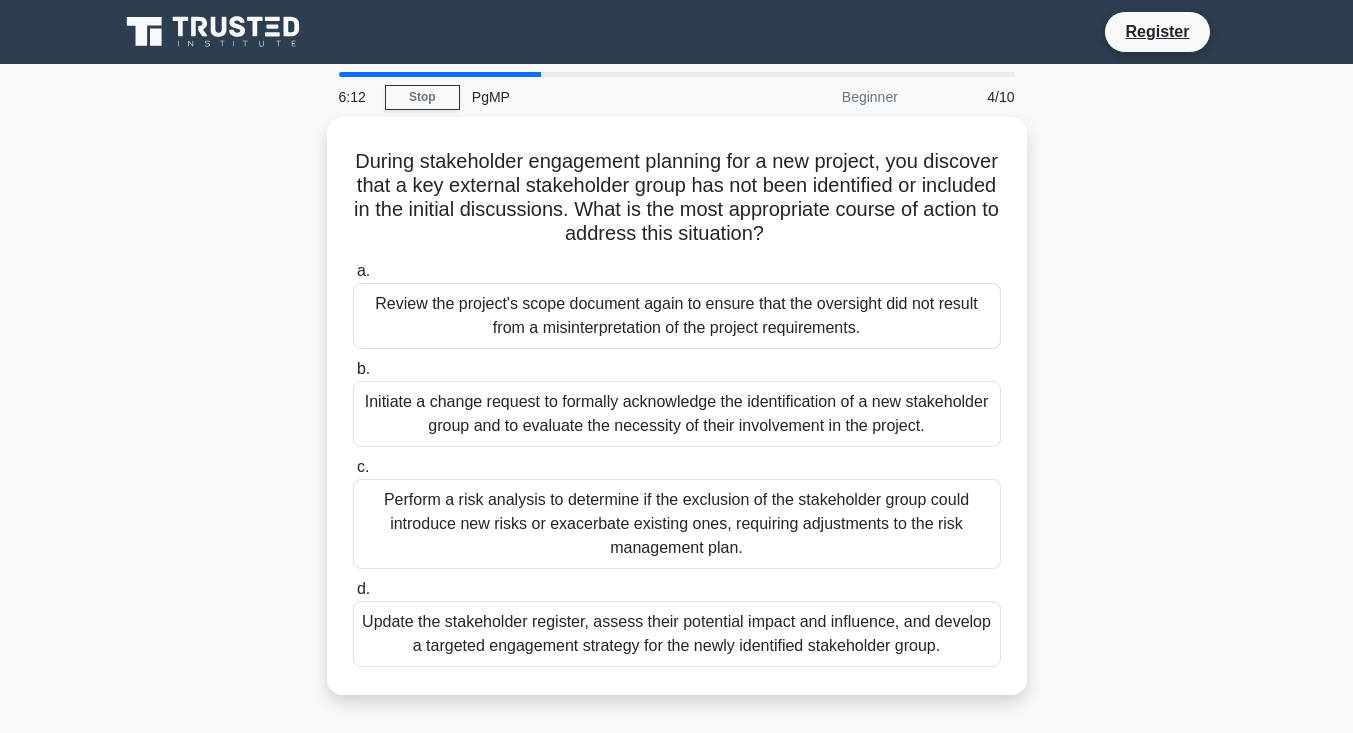 click on "Update the stakeholder register, assess their potential impact and influence, and develop a targeted engagement strategy for the newly identified stakeholder group." at bounding box center (677, 634) 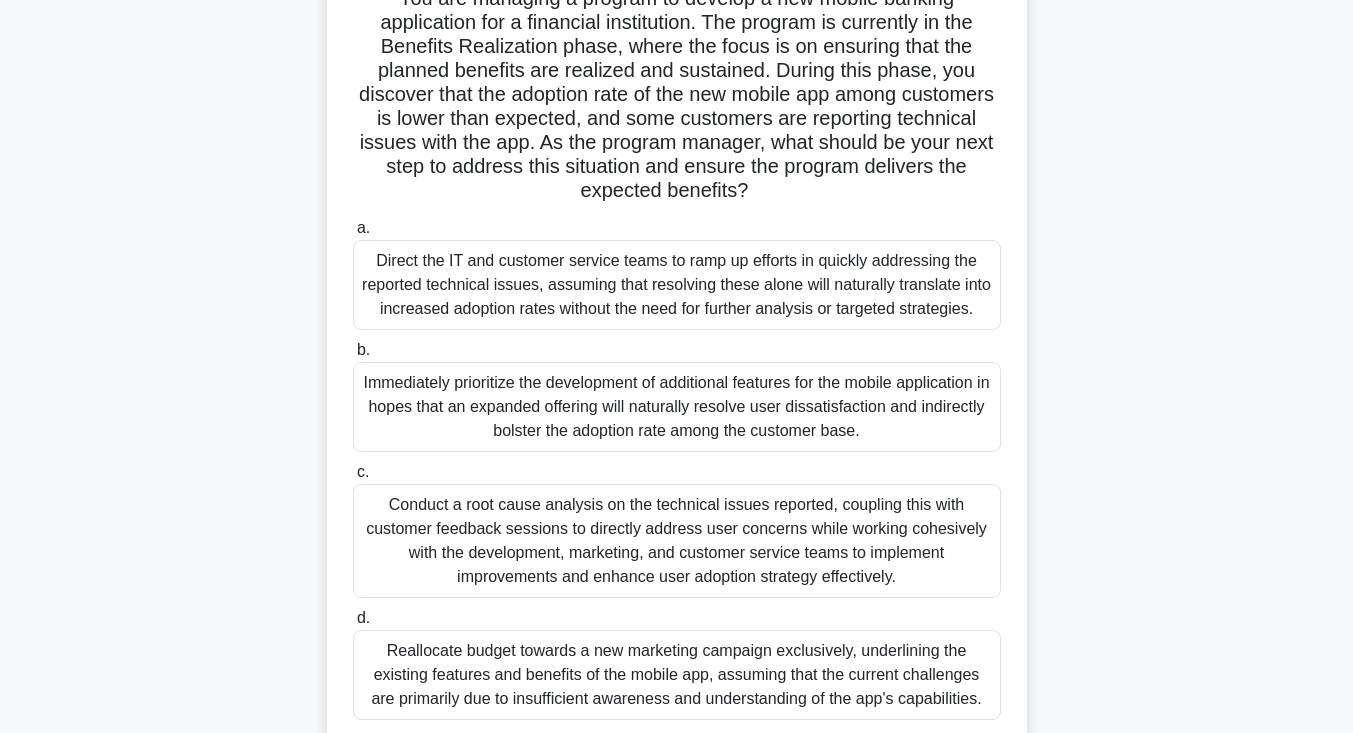scroll, scrollTop: 166, scrollLeft: 0, axis: vertical 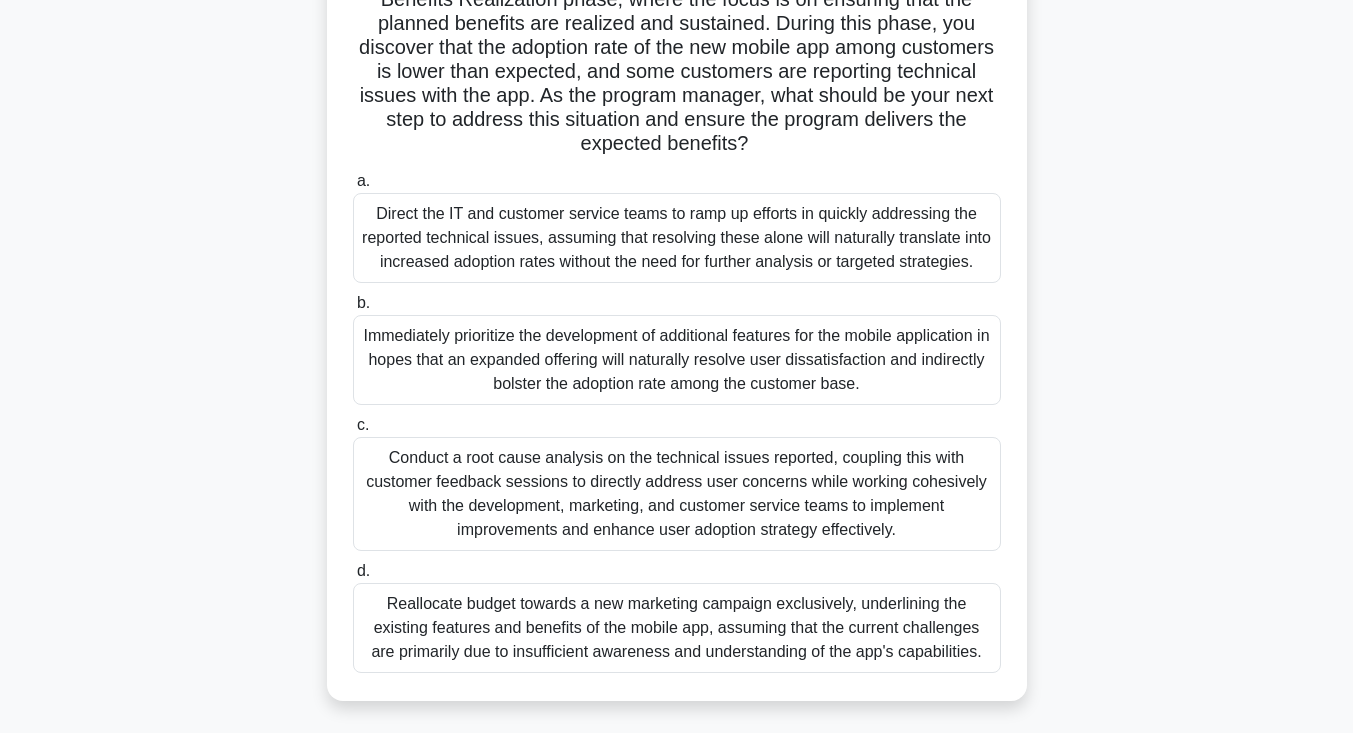 click on "Conduct a root cause analysis on the technical issues reported, coupling this with customer feedback sessions to directly address user concerns while working cohesively with the development, marketing, and customer service teams to implement improvements and enhance user adoption strategy effectively." at bounding box center (677, 494) 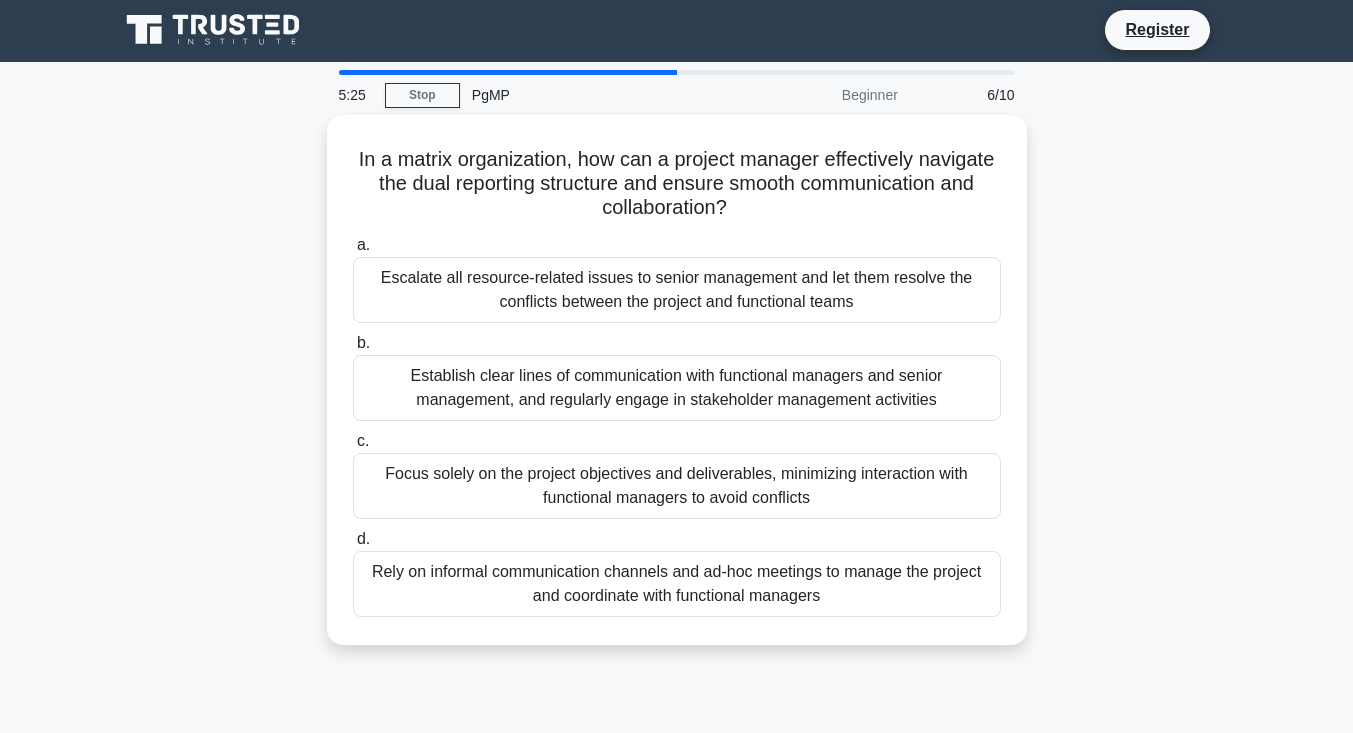 scroll, scrollTop: 0, scrollLeft: 0, axis: both 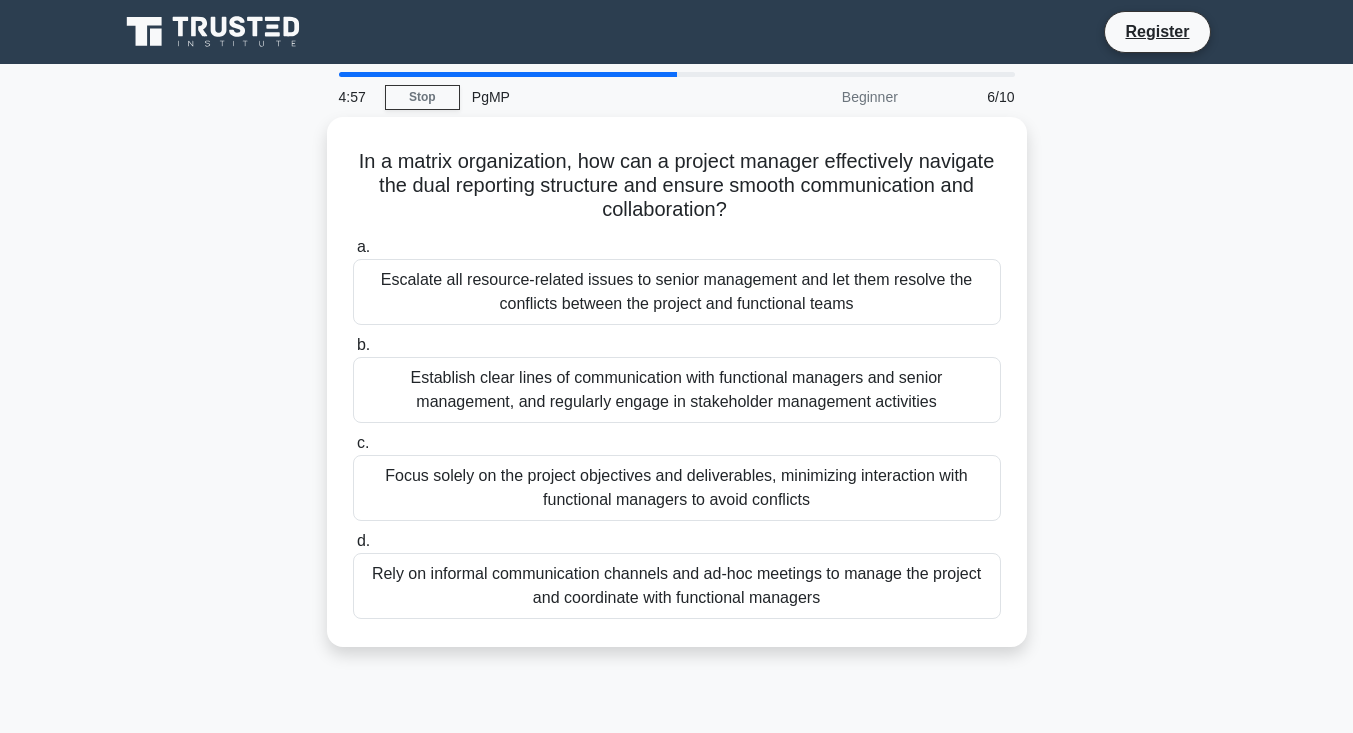 click on "Establish clear lines of communication with functional managers and senior management, and regularly engage in stakeholder management activities" at bounding box center [677, 390] 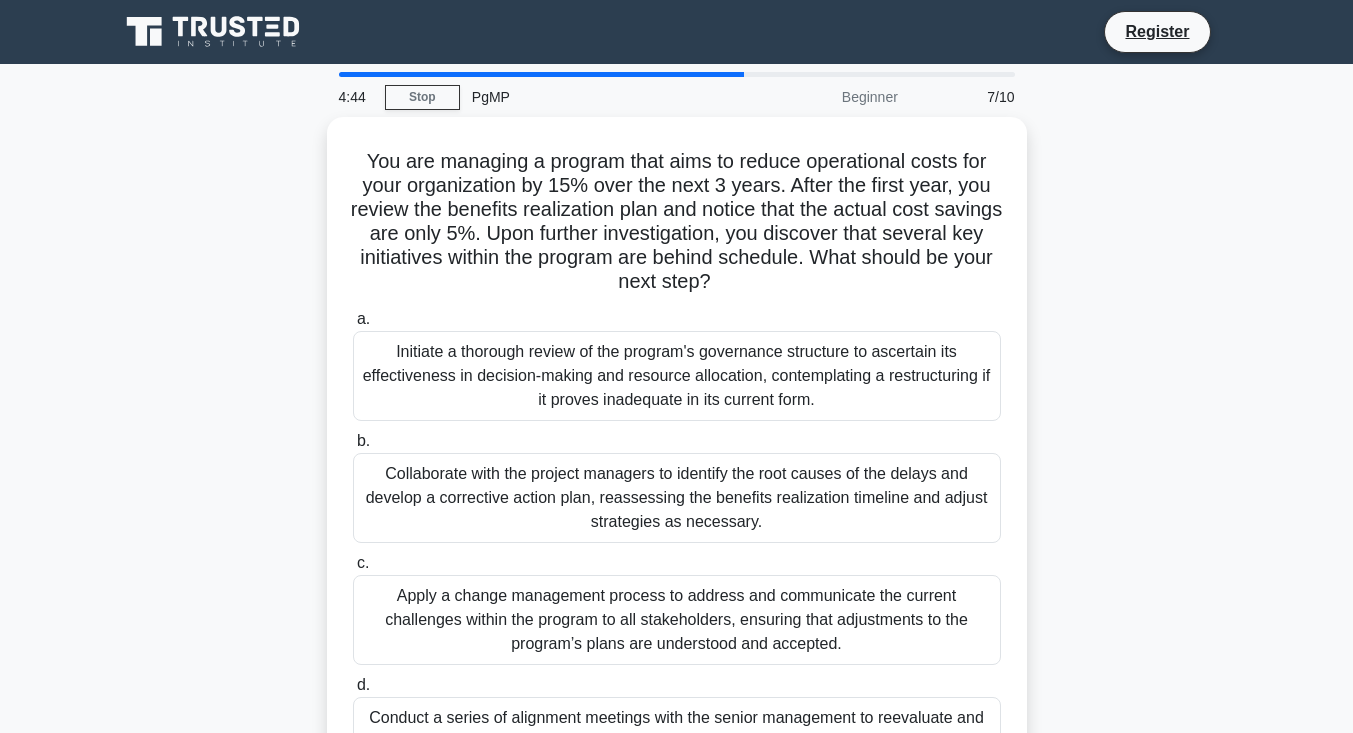 click on "a.
Initiate a thorough review of the program's governance structure to ascertain its effectiveness in decision-making and resource allocation, contemplating a restructuring if it proves inadequate in its current form." at bounding box center [677, 364] 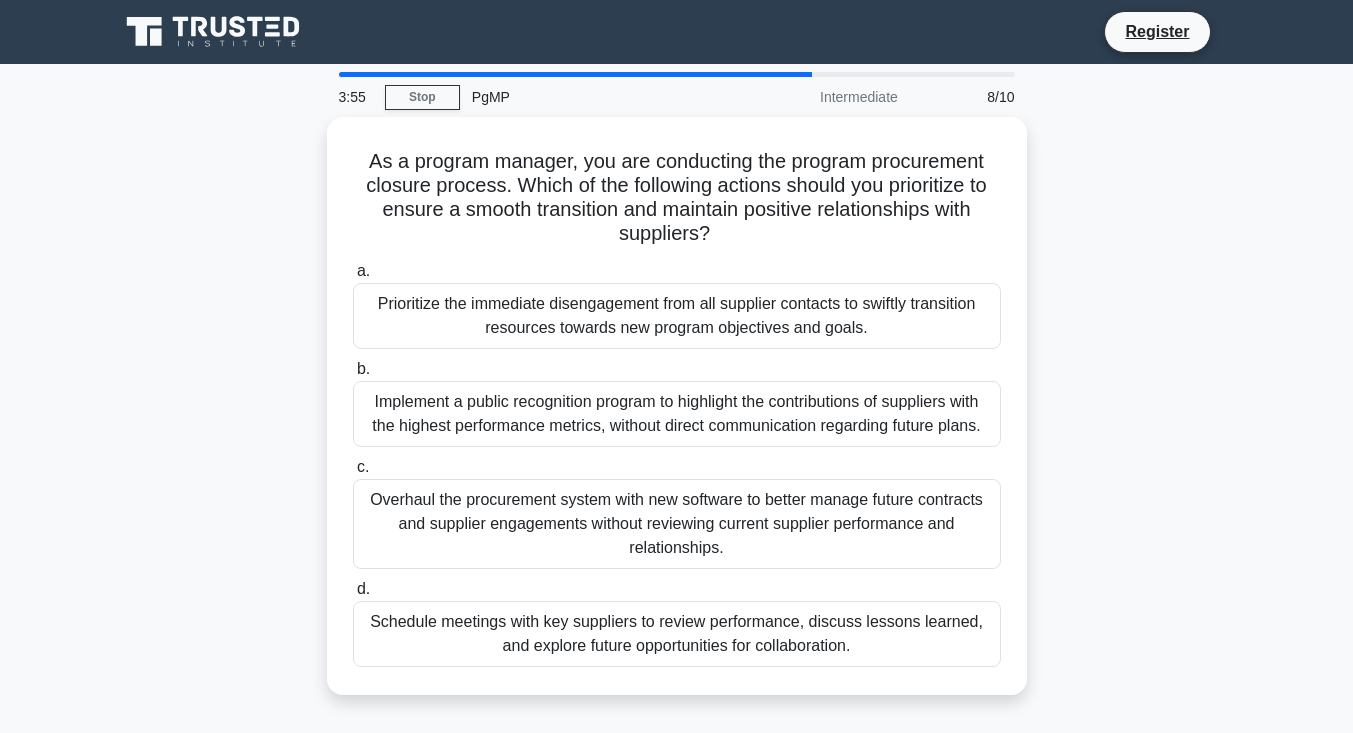 click on "Schedule meetings with key suppliers to review performance, discuss lessons learned, and explore future opportunities for collaboration." at bounding box center [677, 634] 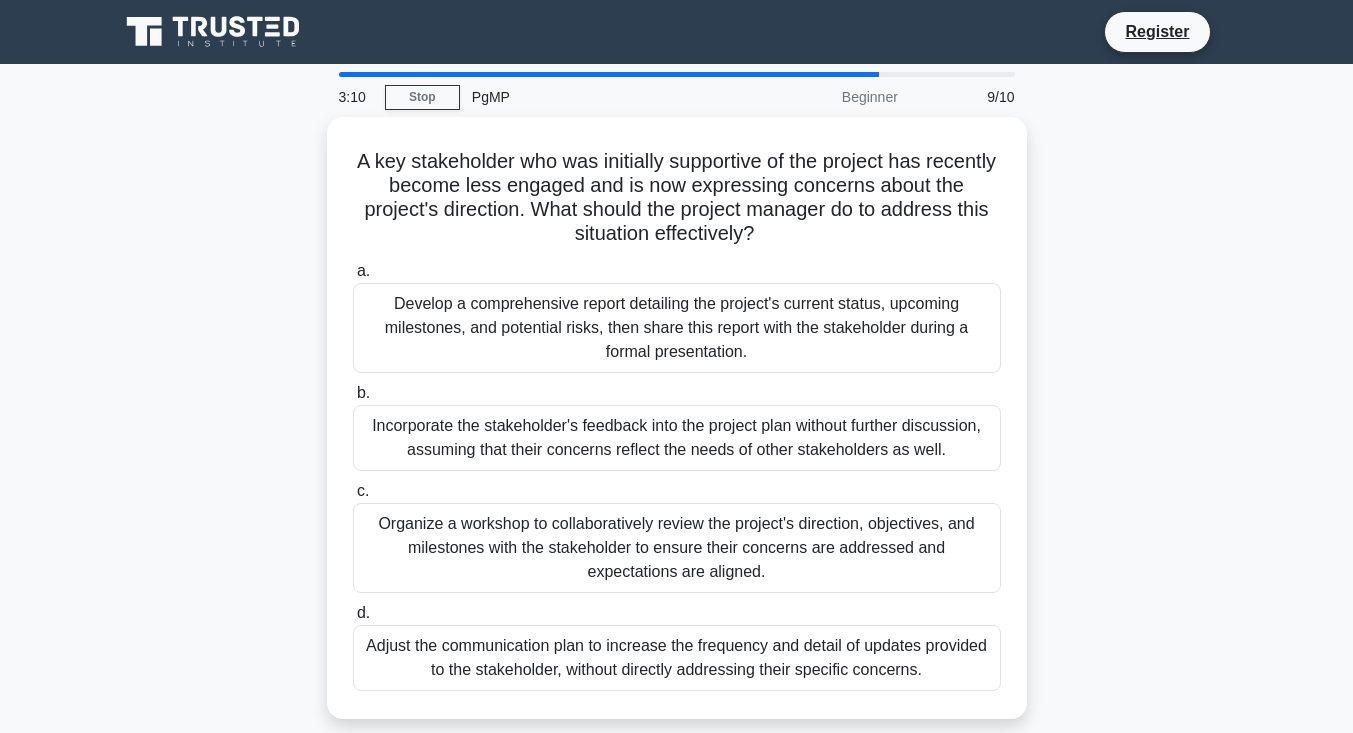 click on "Develop a comprehensive report detailing the project's current status, upcoming milestones, and potential risks, then share this report with the stakeholder during a formal presentation." at bounding box center (677, 328) 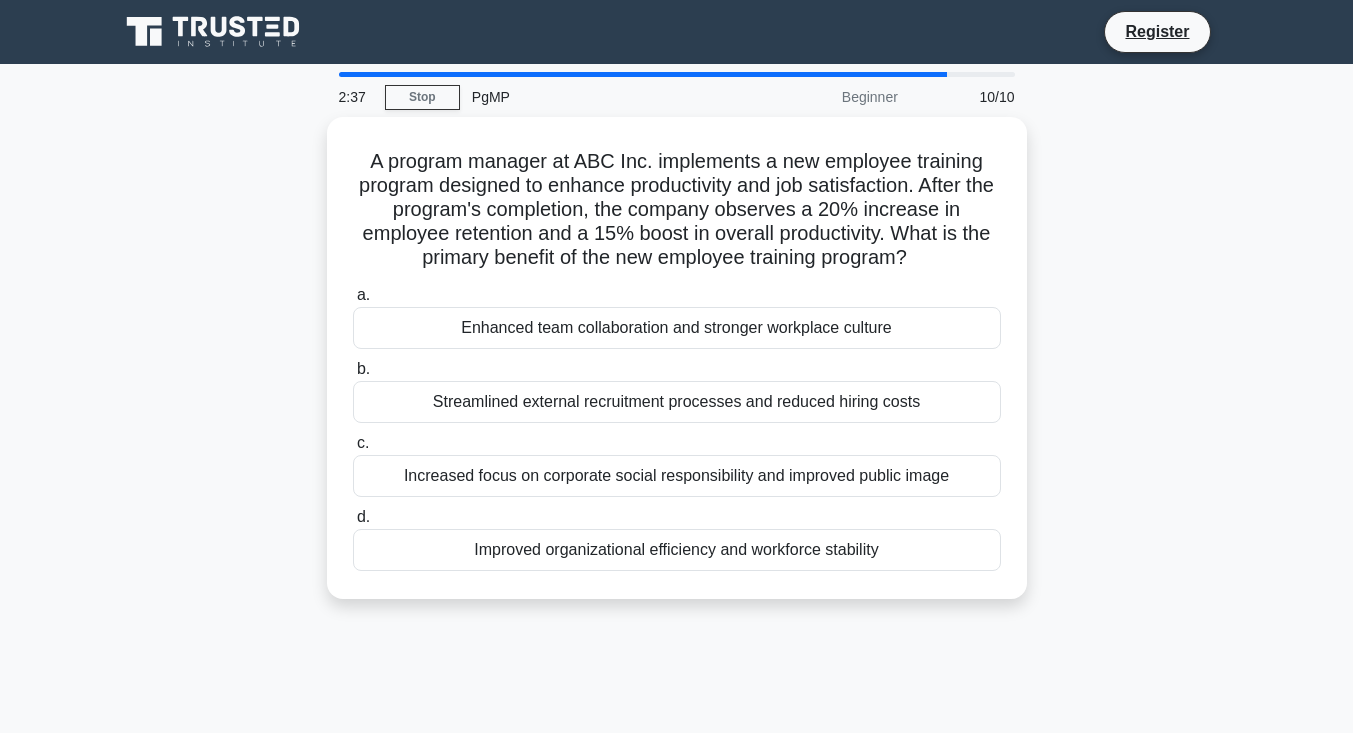 click on "Improved organizational efficiency and workforce stability" at bounding box center (677, 550) 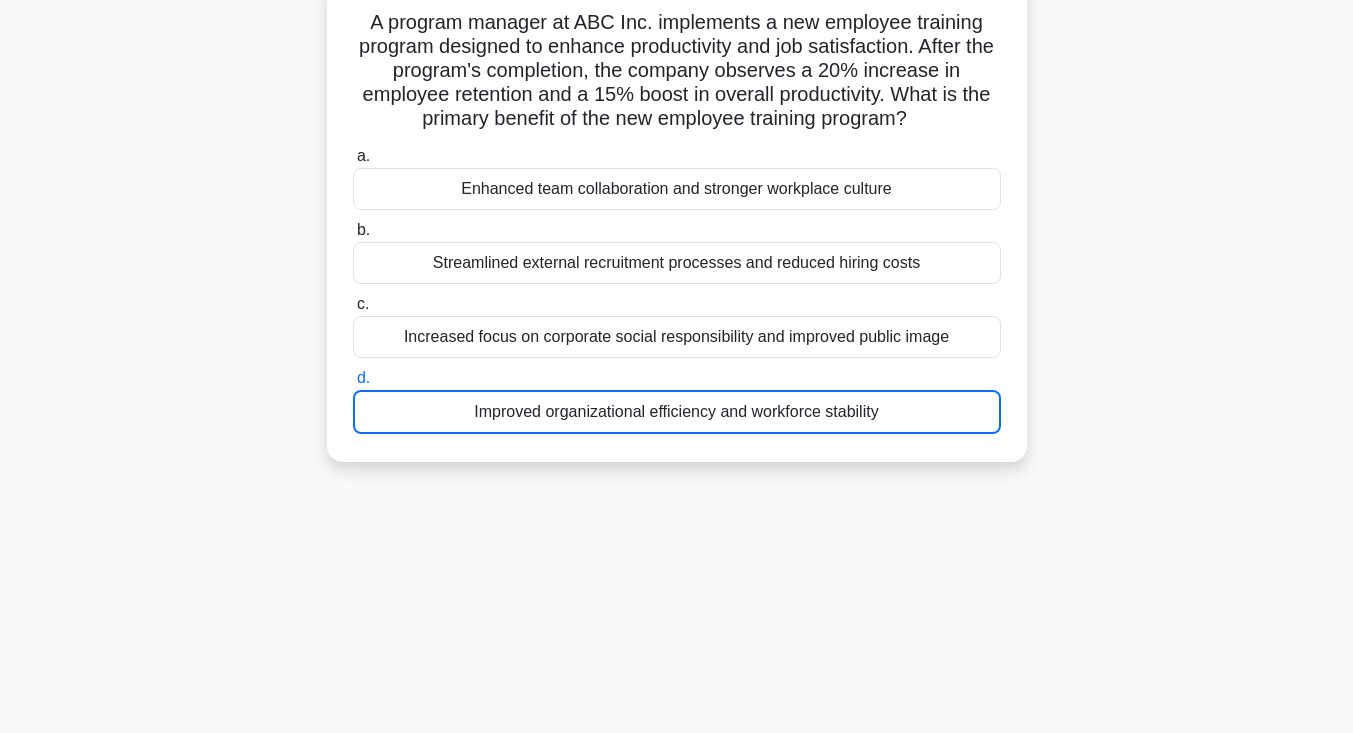 scroll, scrollTop: 0, scrollLeft: 0, axis: both 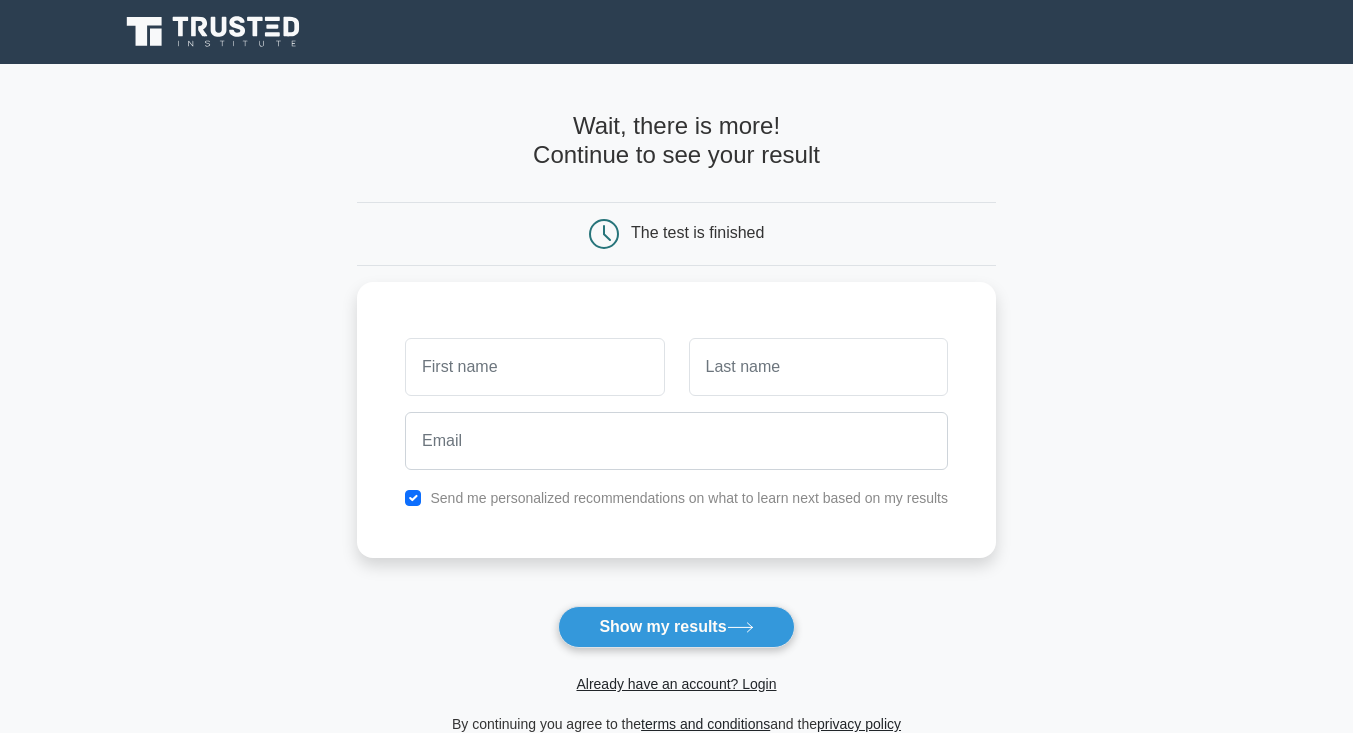 click on "Show my results" at bounding box center [676, 627] 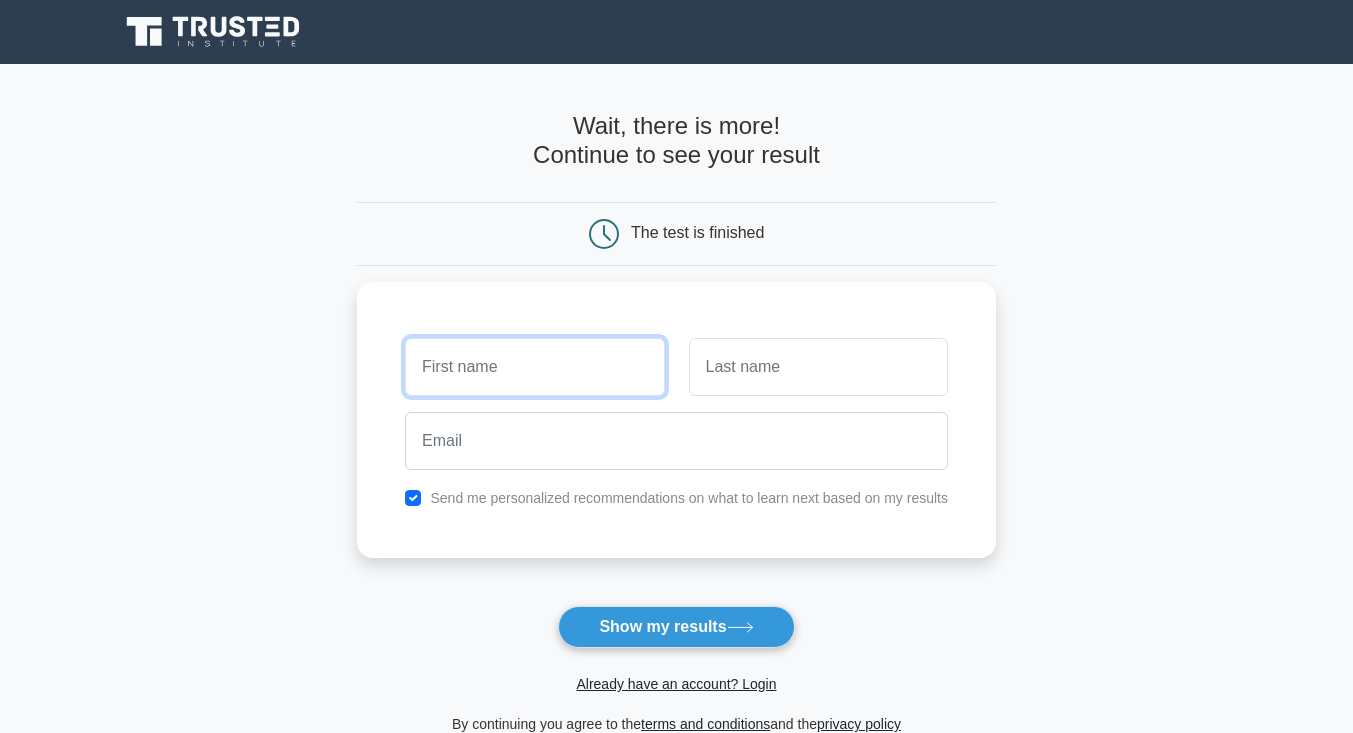 click at bounding box center [534, 367] 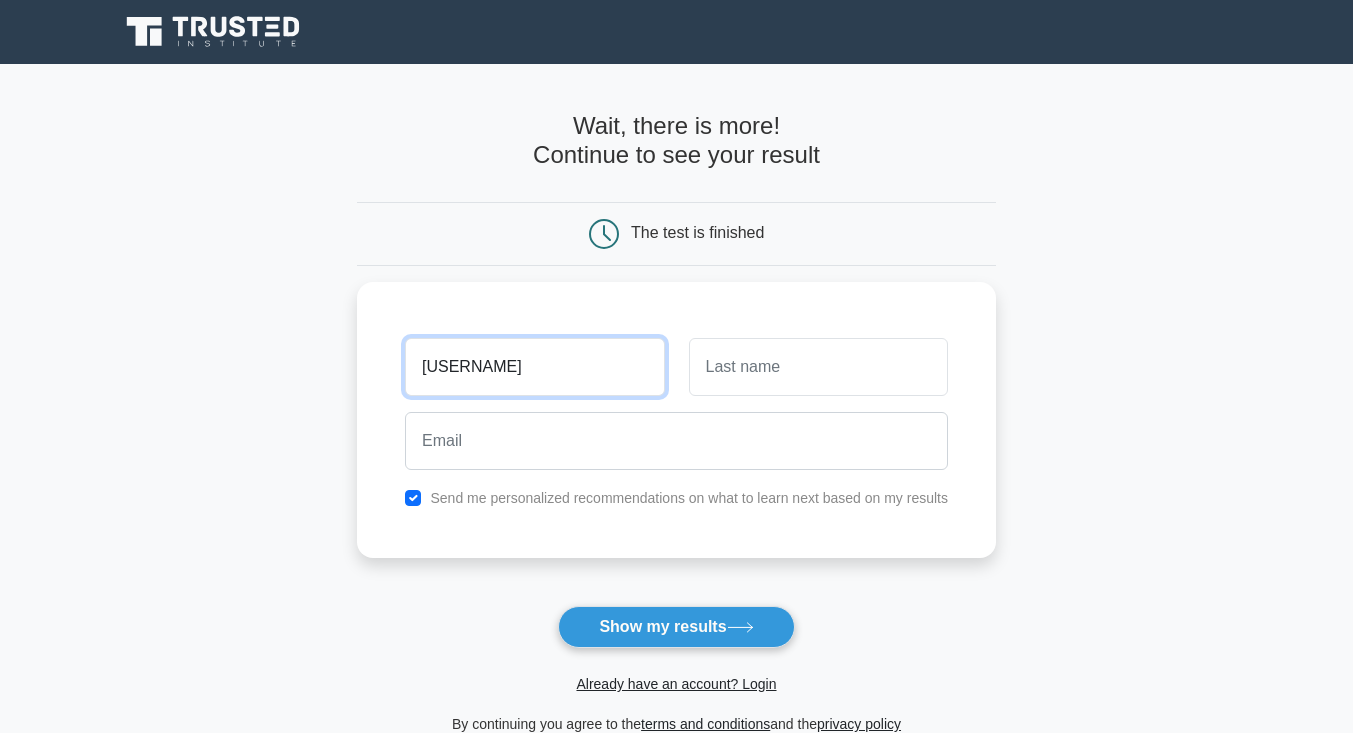 type on "pamela" 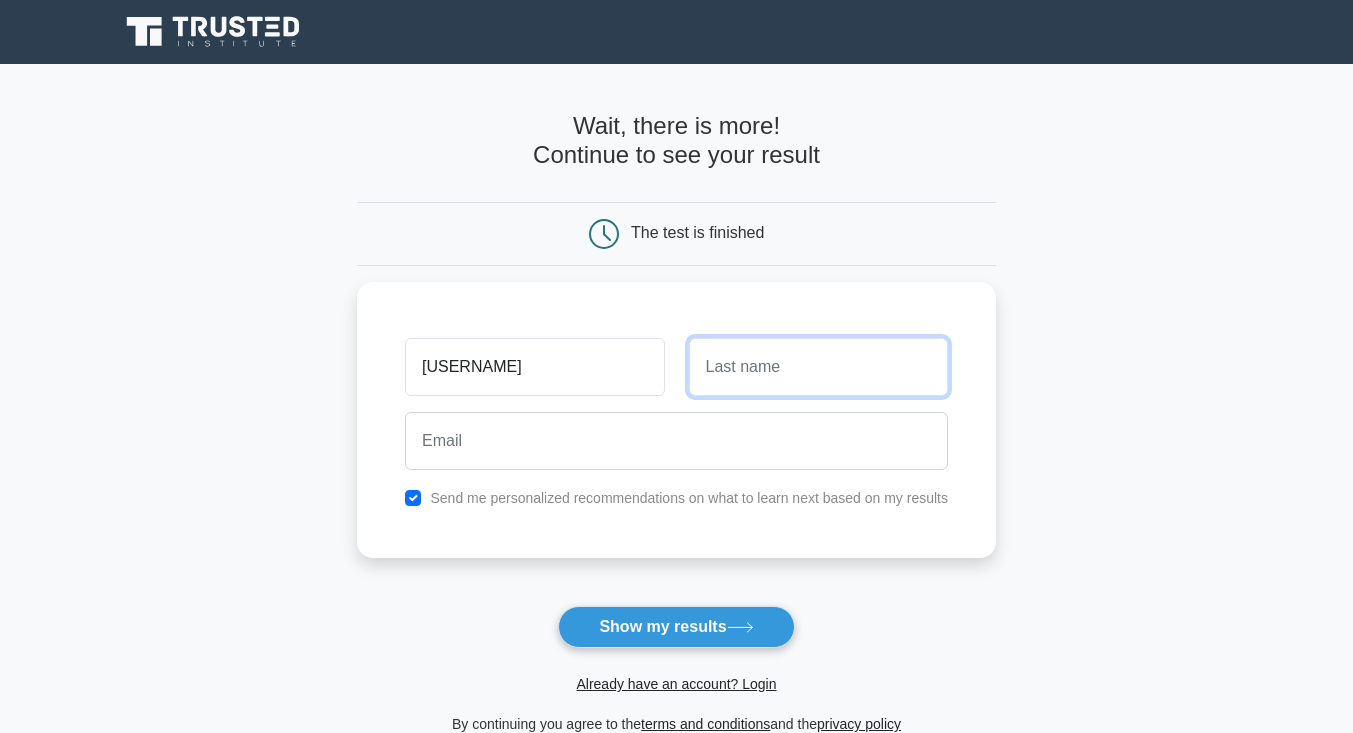 click at bounding box center [818, 367] 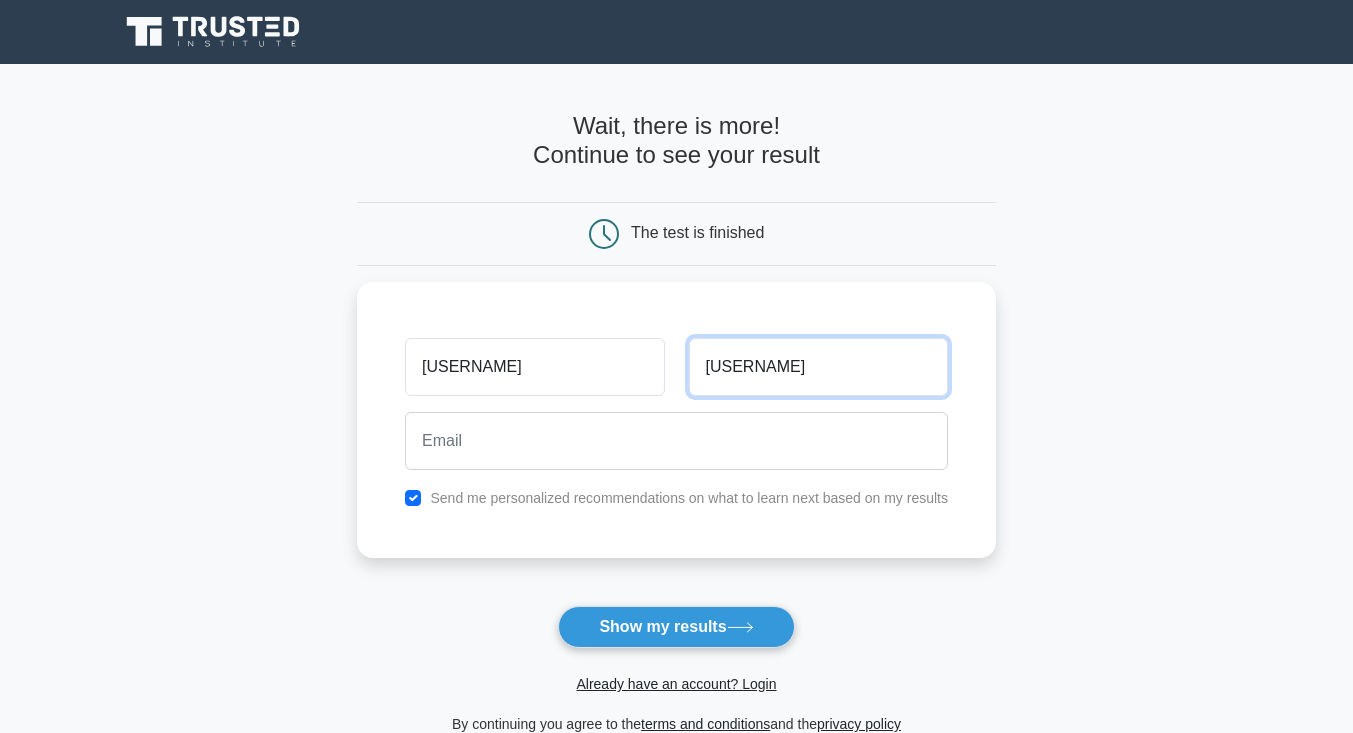 type on "latim" 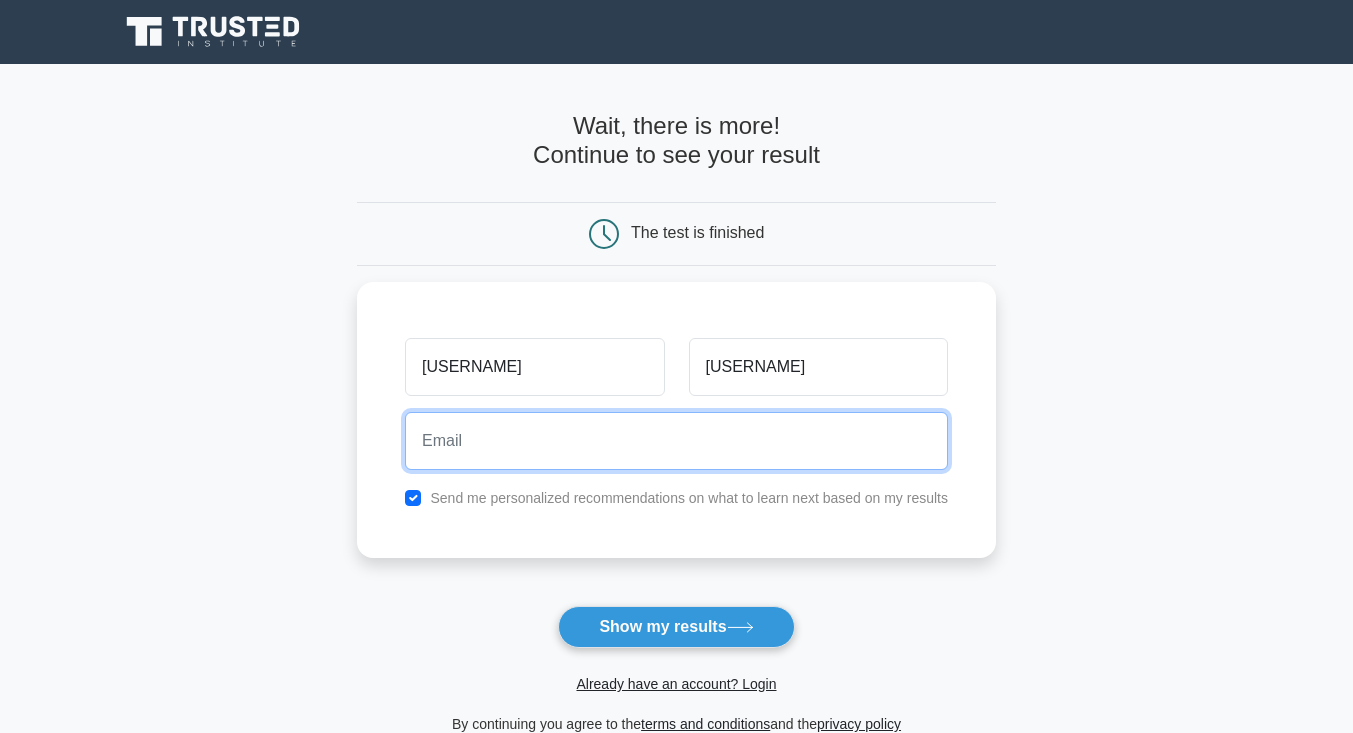 click at bounding box center [676, 441] 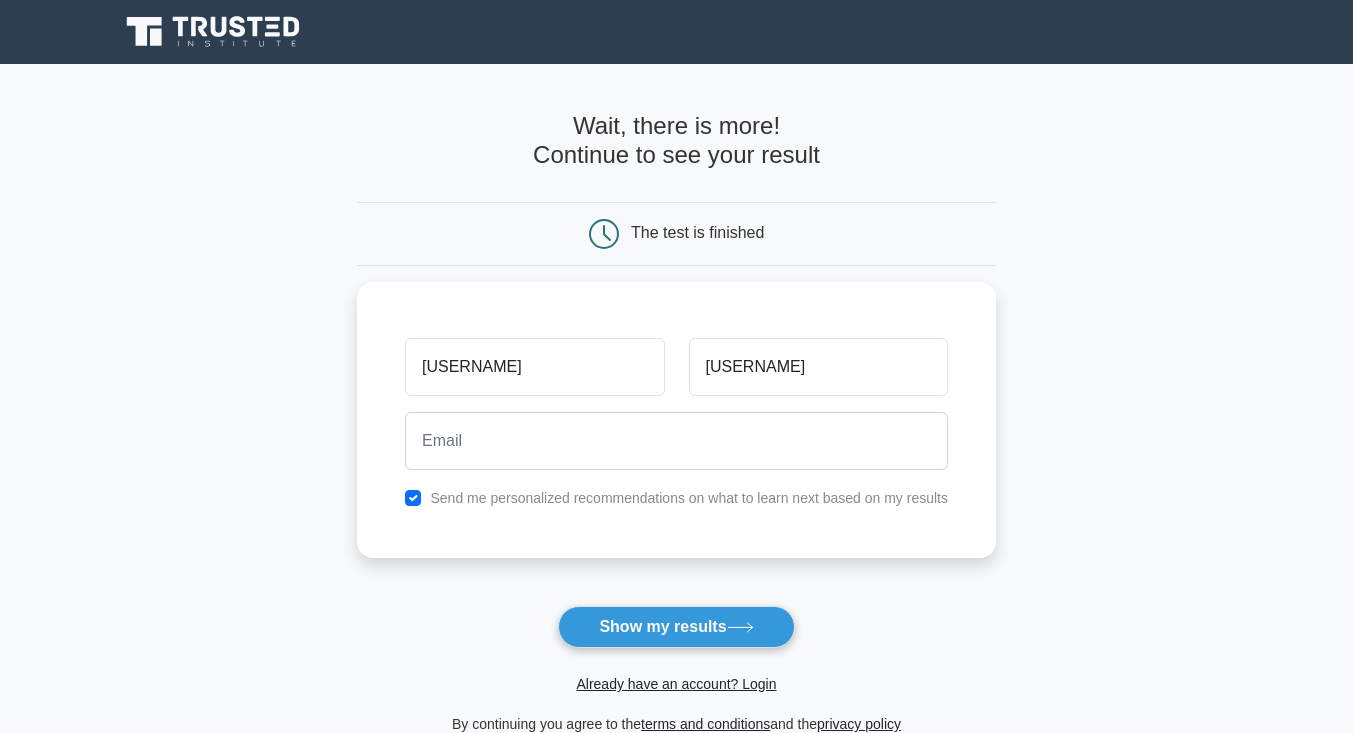 click on "Show my results" at bounding box center (676, 627) 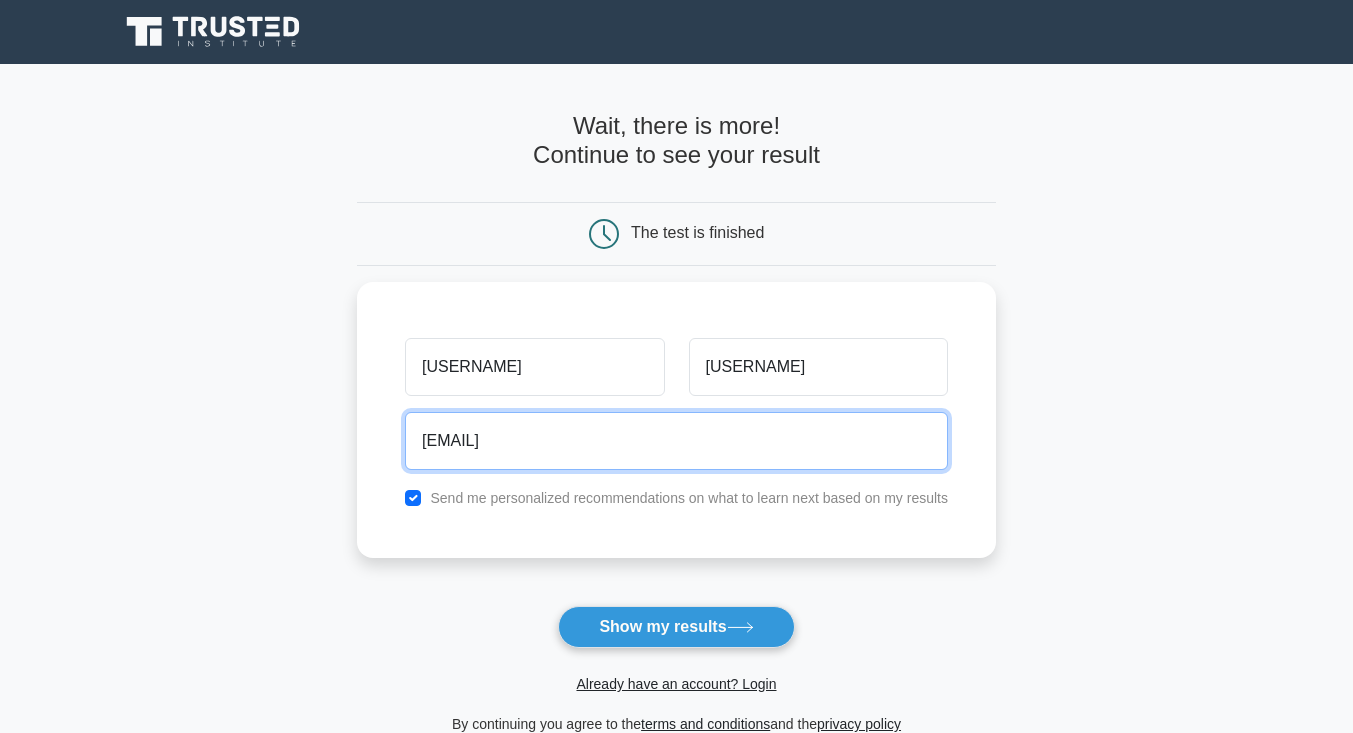 type on "pamelakar2@gmail.com" 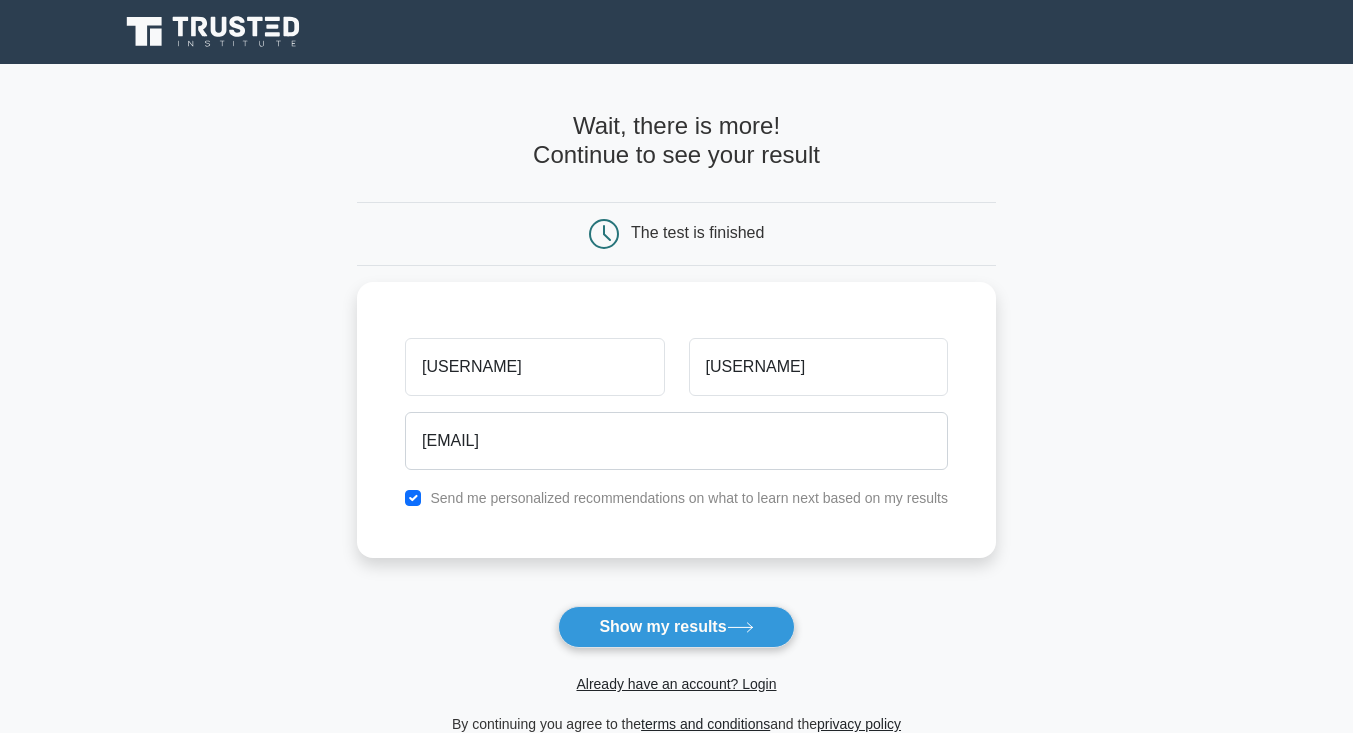 click on "Show my results" at bounding box center (676, 627) 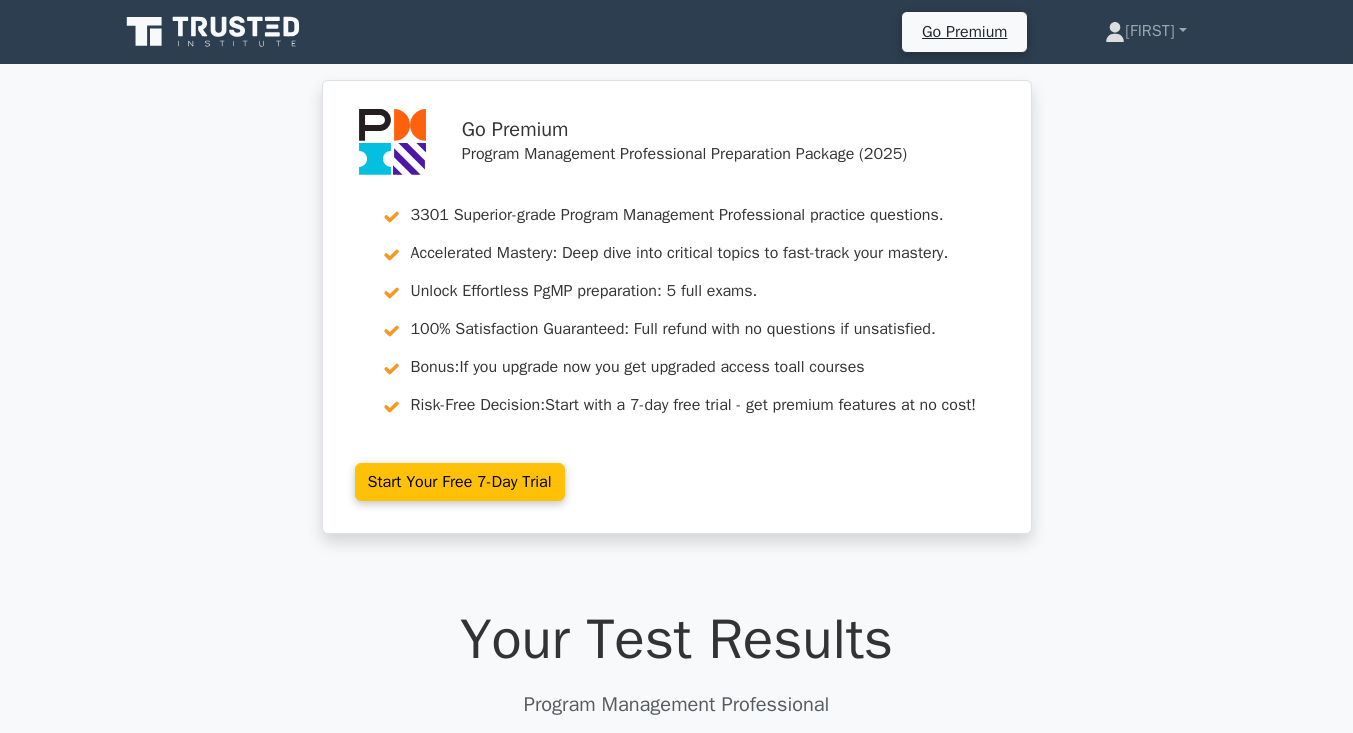 scroll, scrollTop: 0, scrollLeft: 0, axis: both 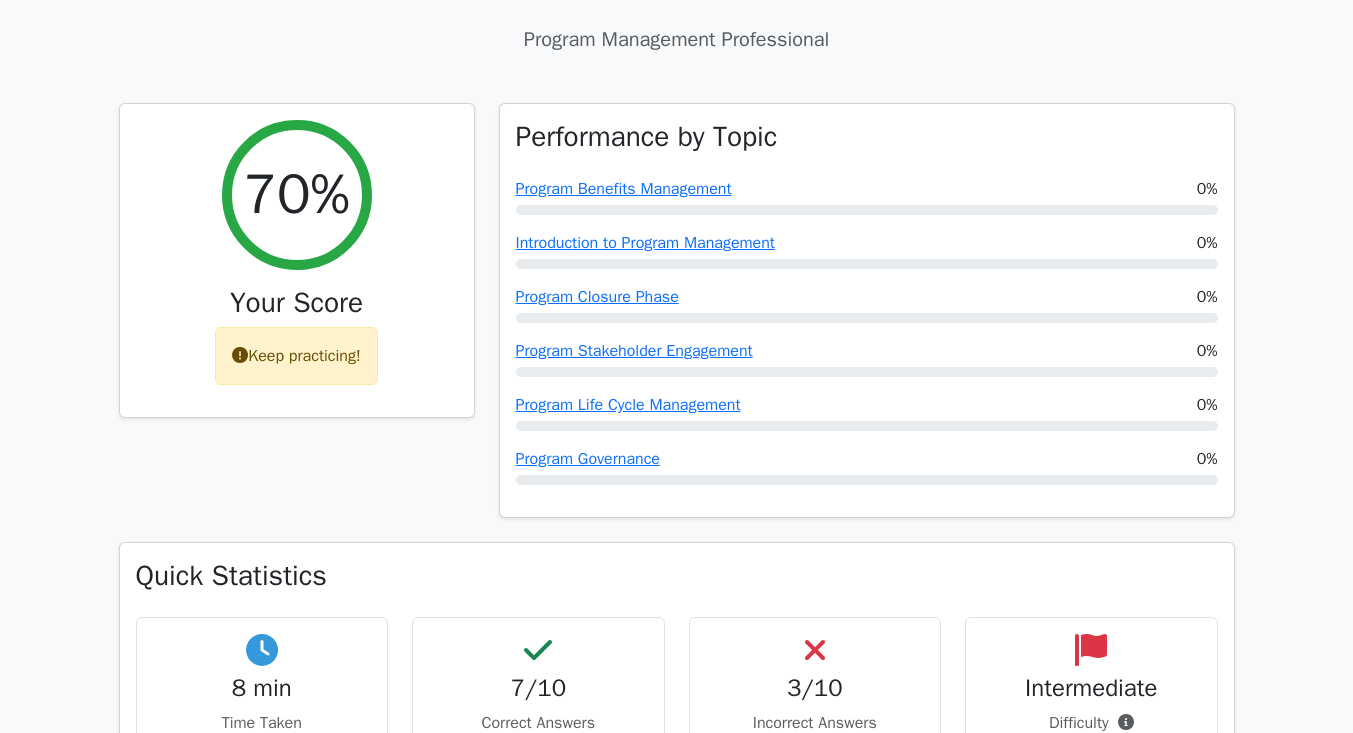 click at bounding box center (867, 210) 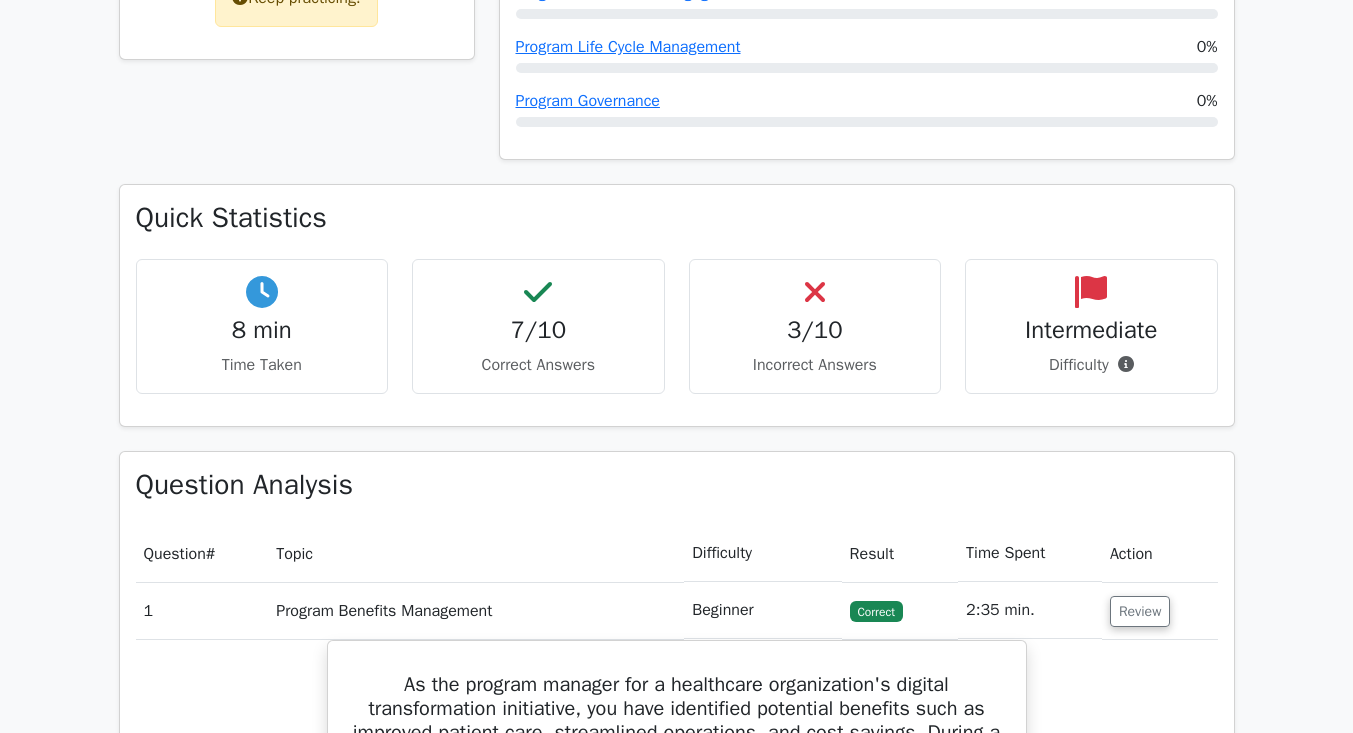 scroll, scrollTop: 1023, scrollLeft: 0, axis: vertical 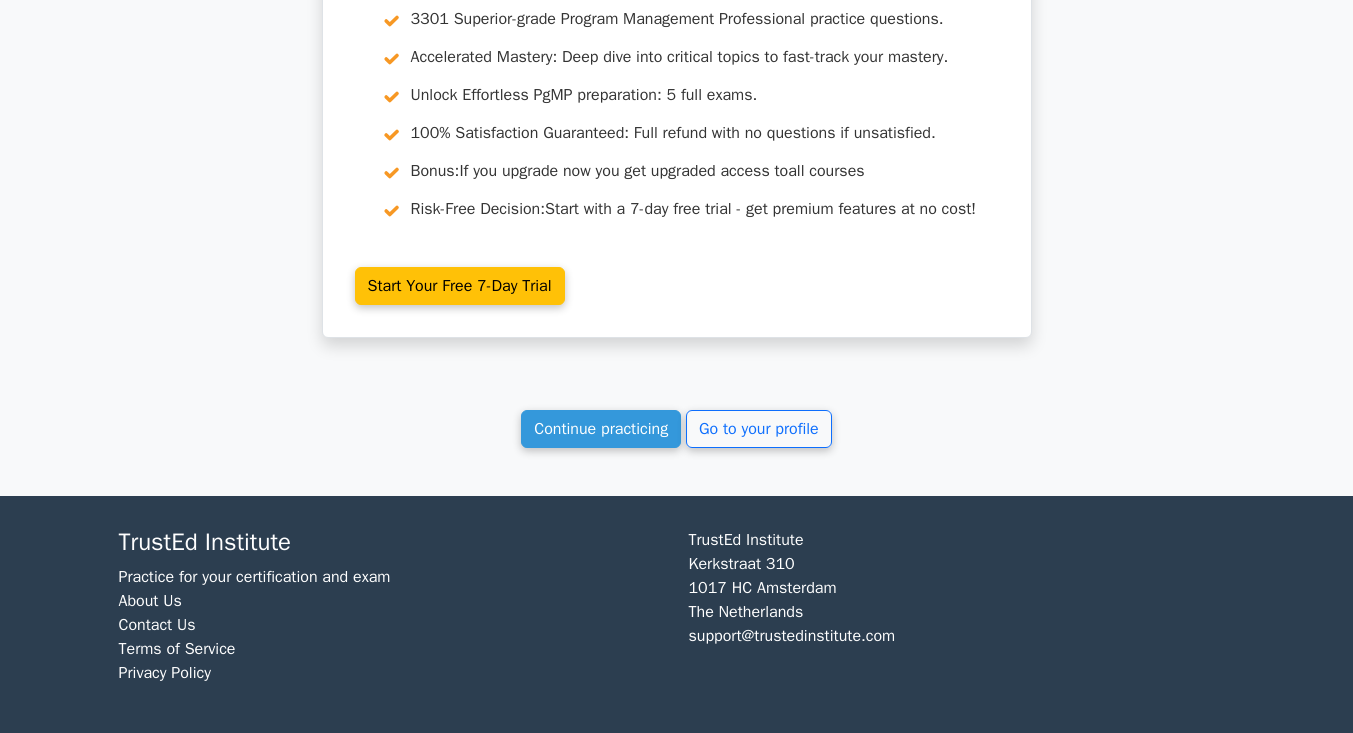 click on "Continue practicing" at bounding box center (601, 429) 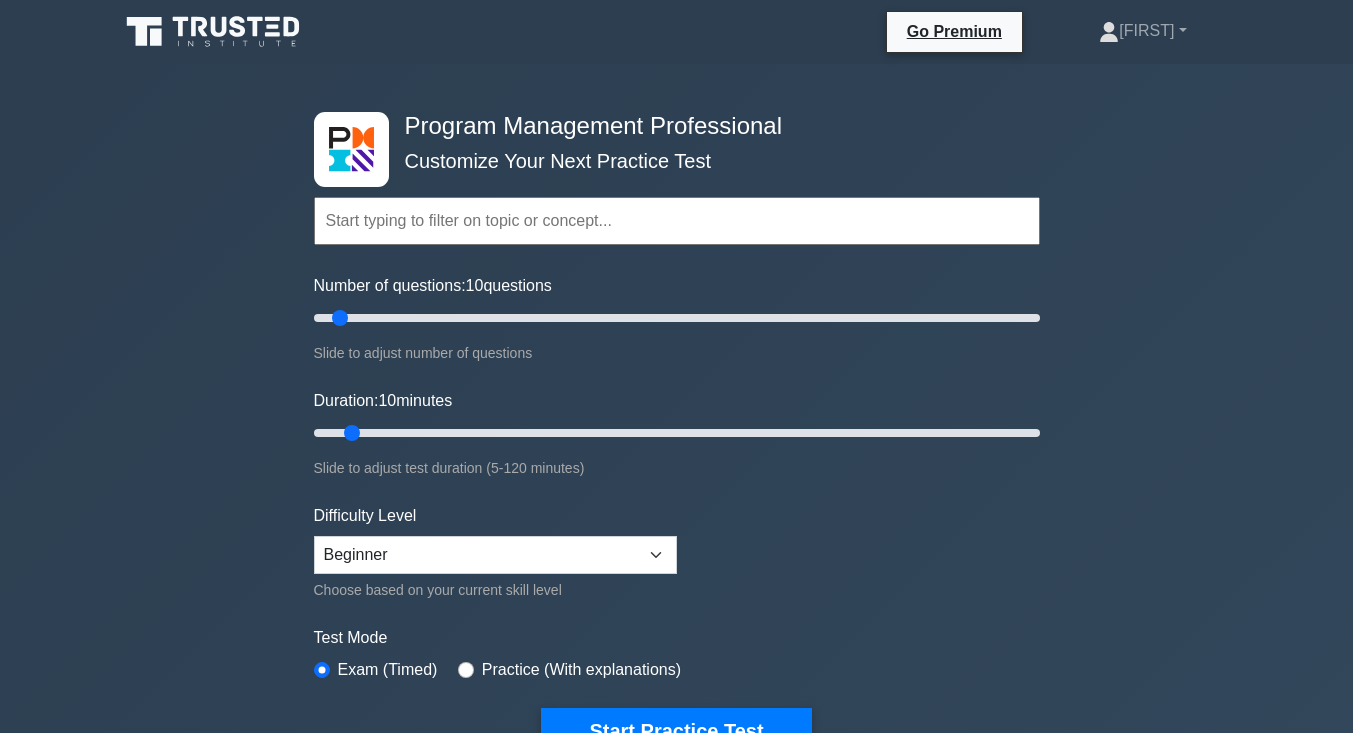 scroll, scrollTop: 0, scrollLeft: 0, axis: both 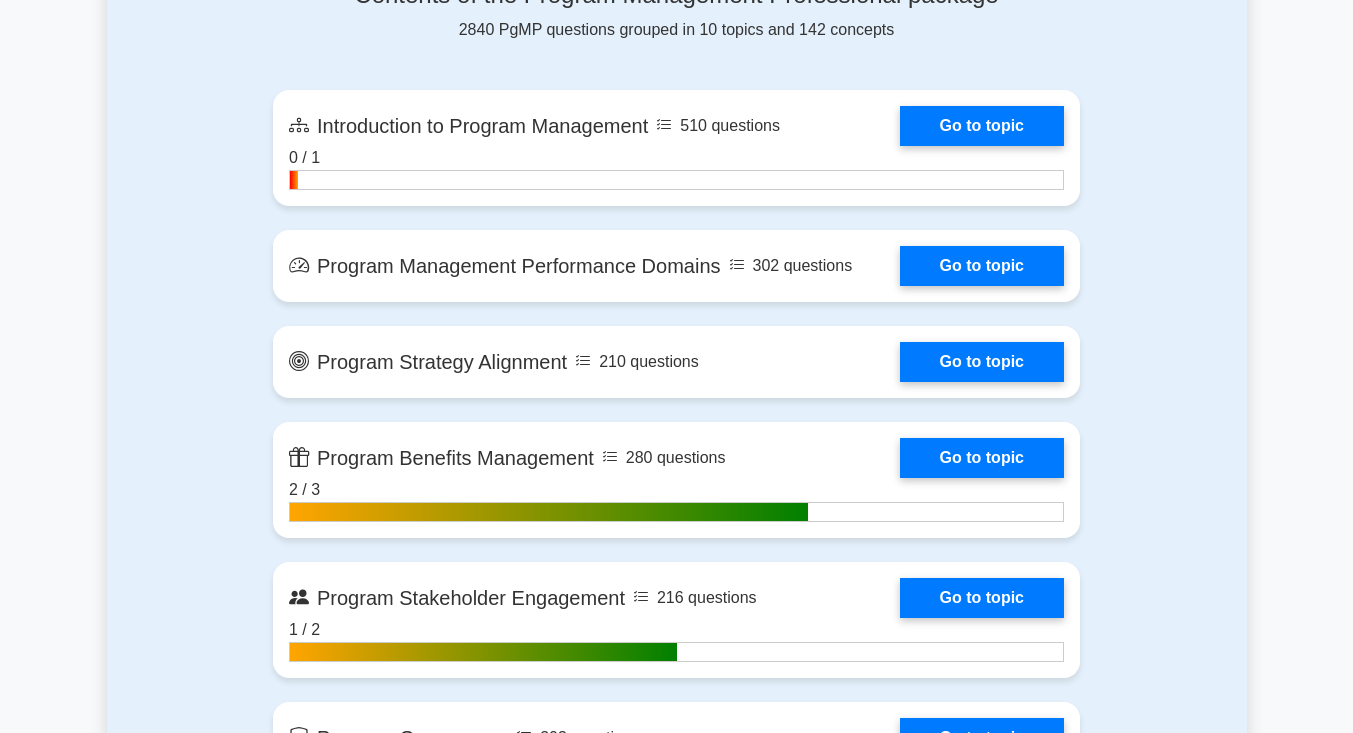 click on "Go to topic" at bounding box center (982, 266) 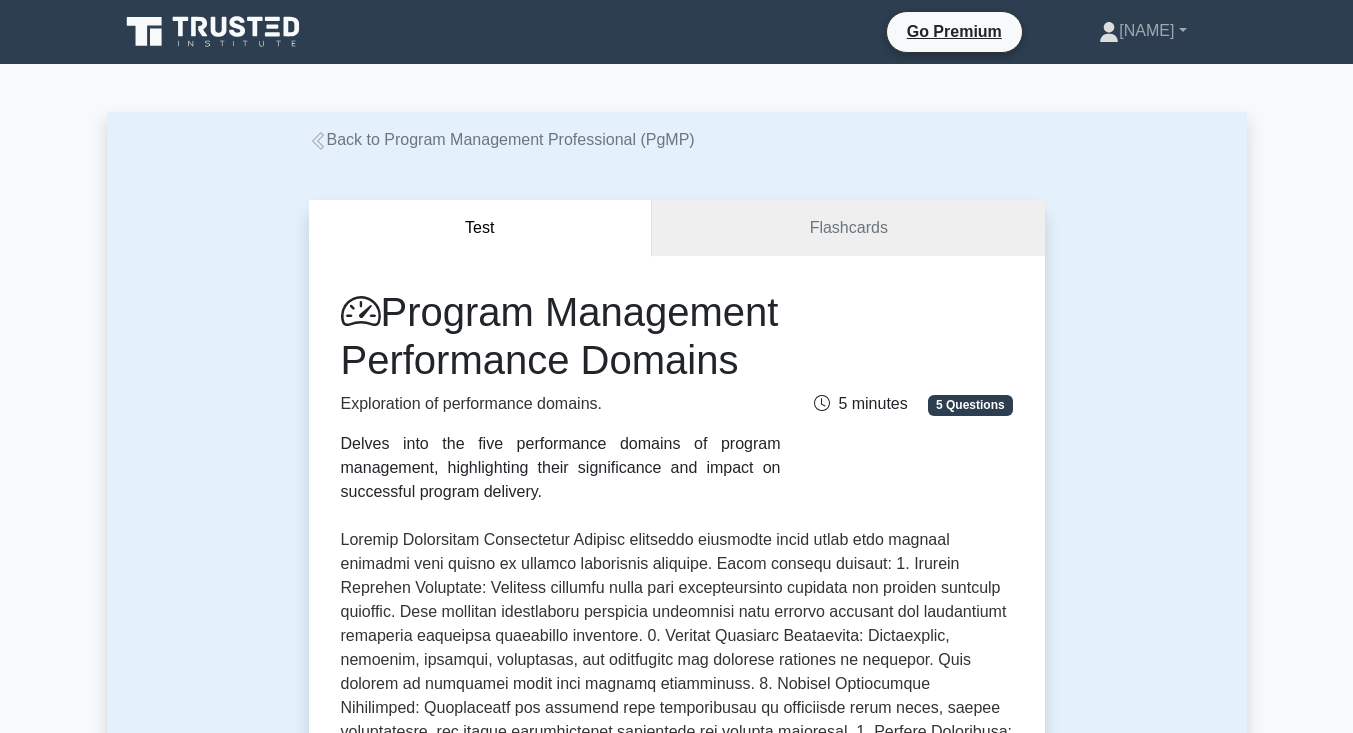 scroll, scrollTop: 210, scrollLeft: 0, axis: vertical 